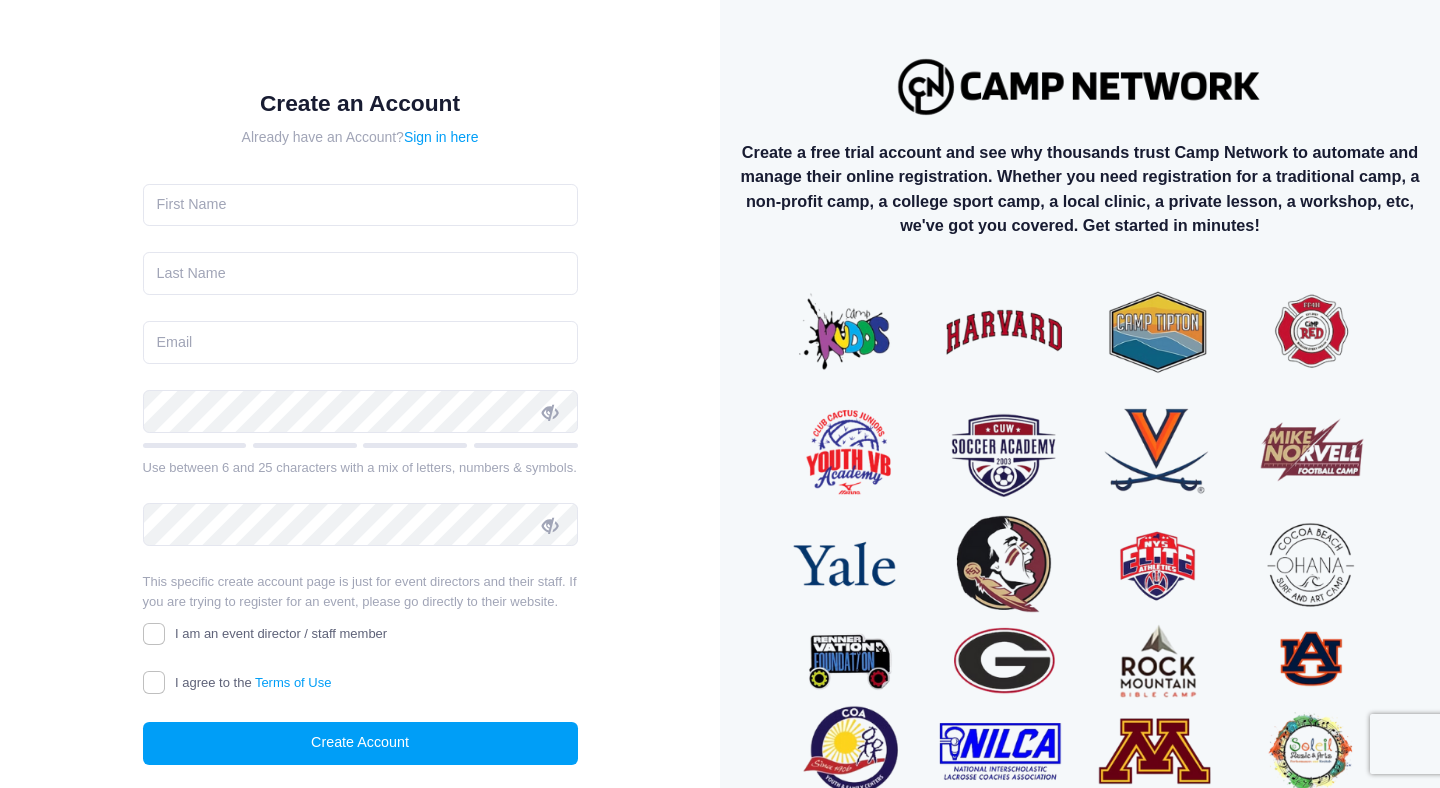 scroll, scrollTop: 0, scrollLeft: 0, axis: both 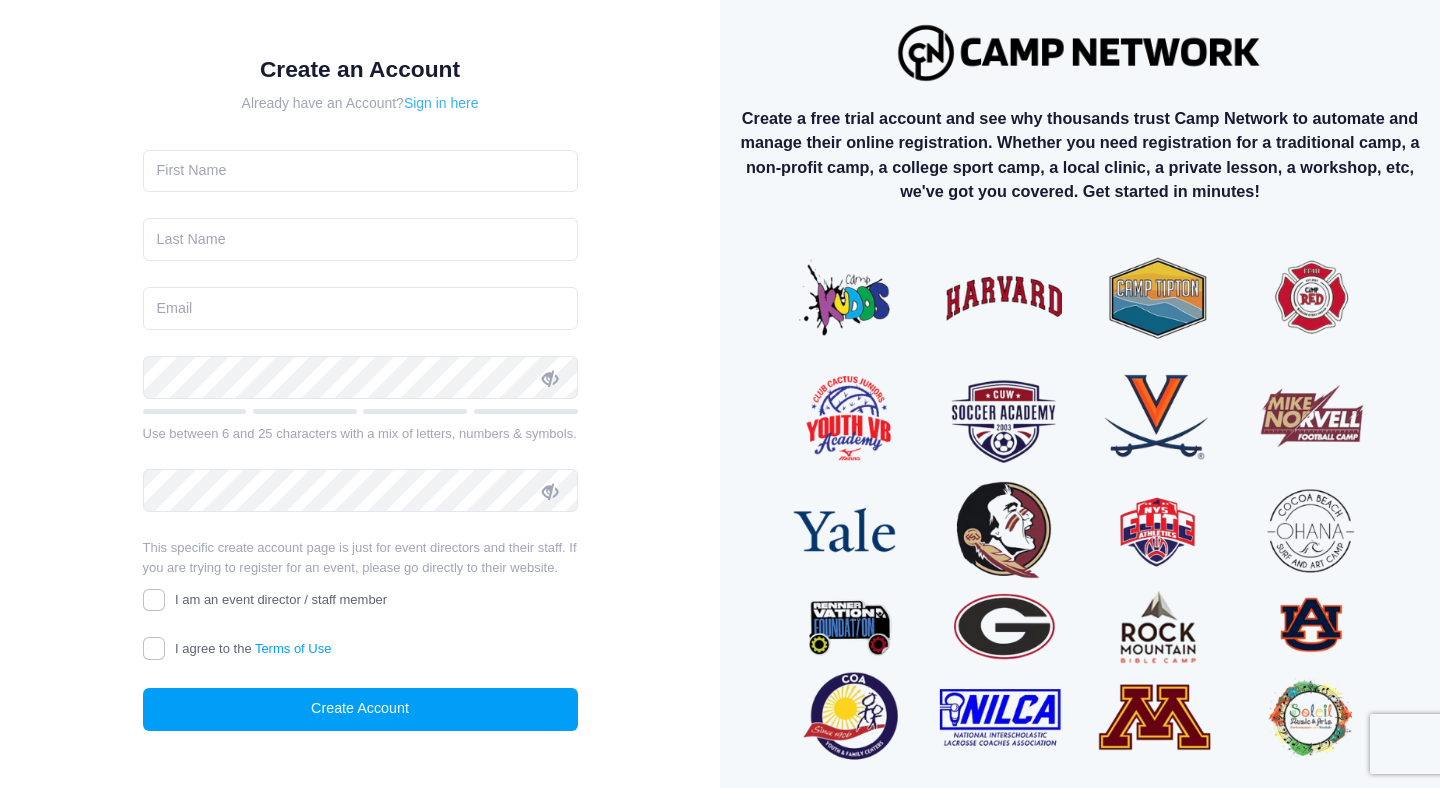 click on "Sign in here" at bounding box center (441, 103) 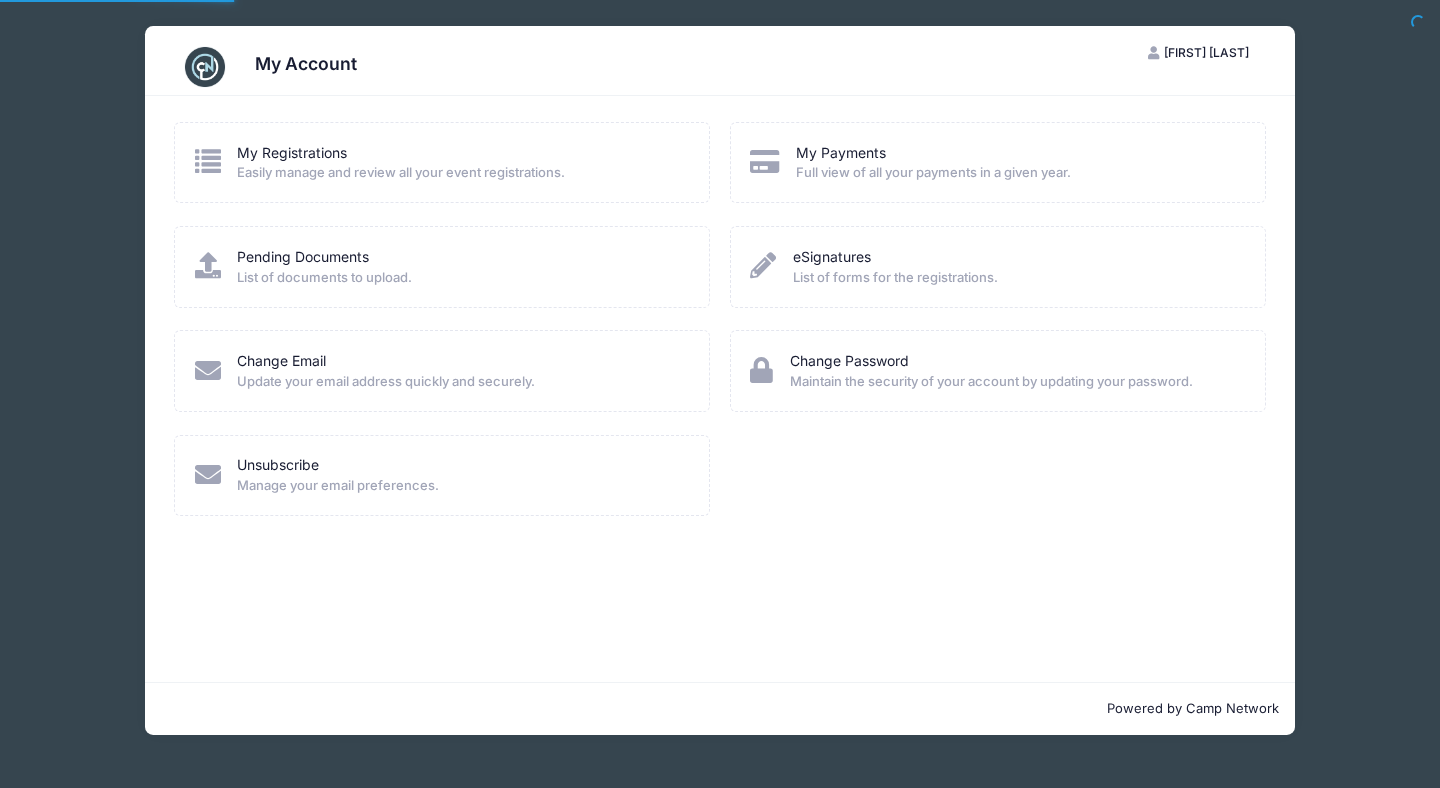 scroll, scrollTop: 0, scrollLeft: 0, axis: both 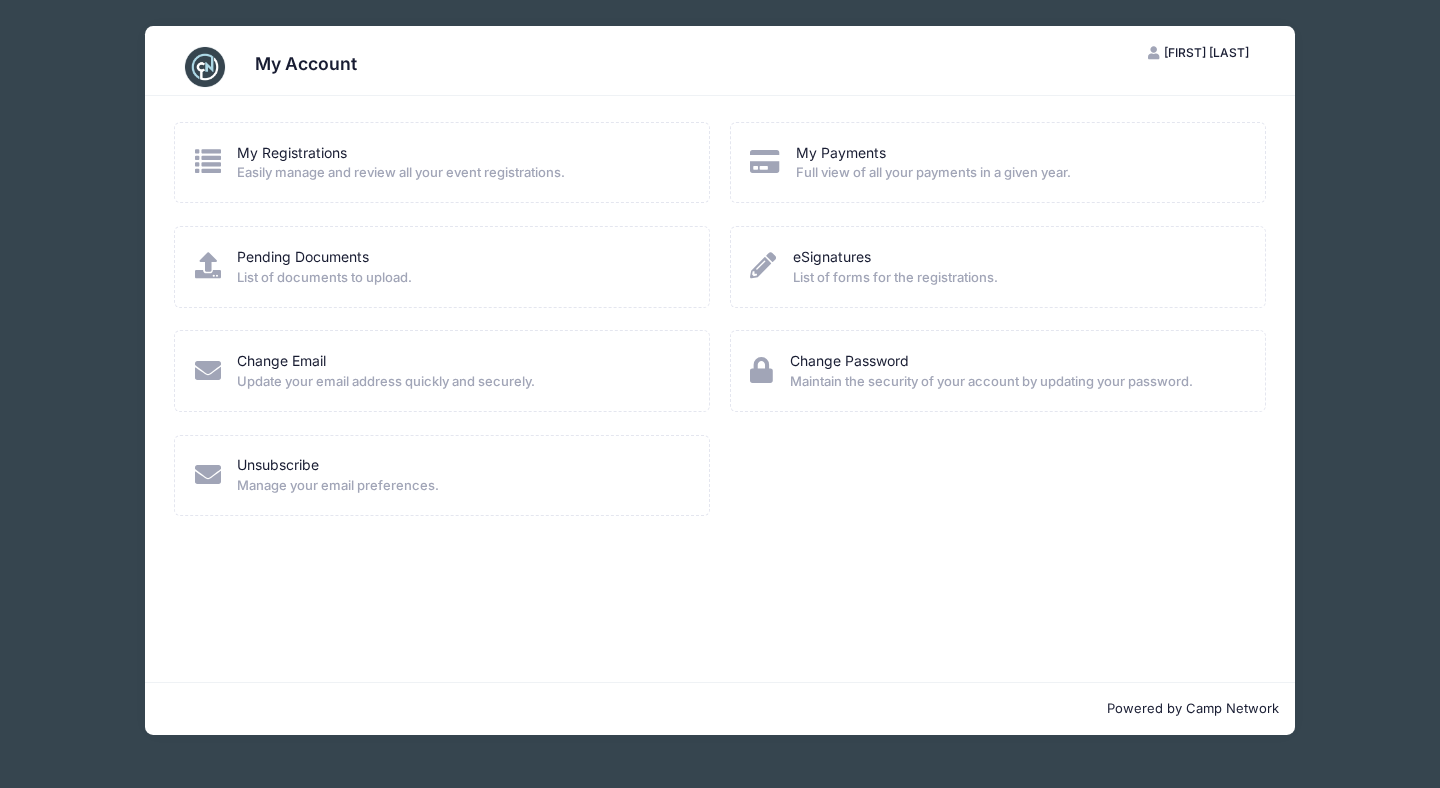 click at bounding box center (205, 67) 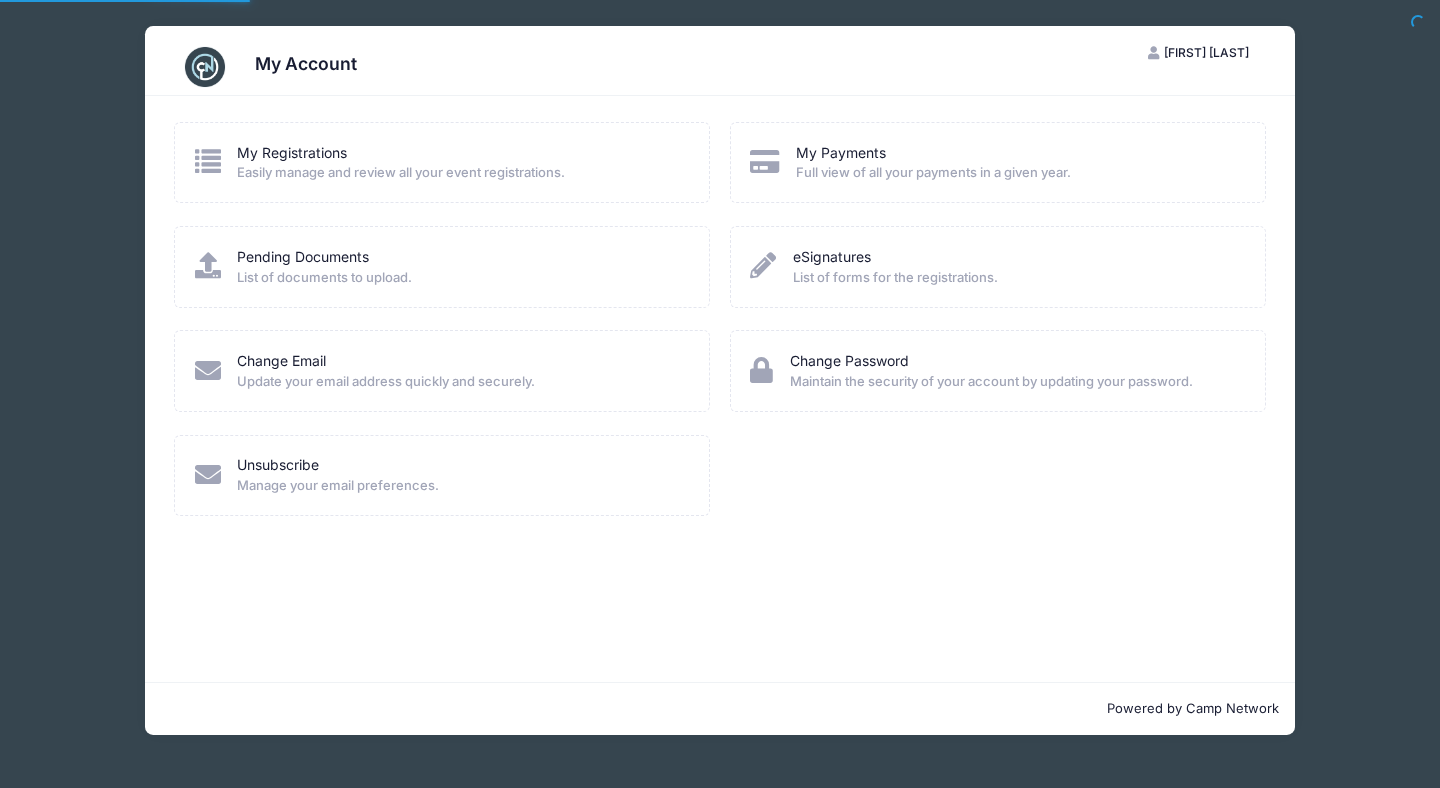 scroll, scrollTop: 0, scrollLeft: 0, axis: both 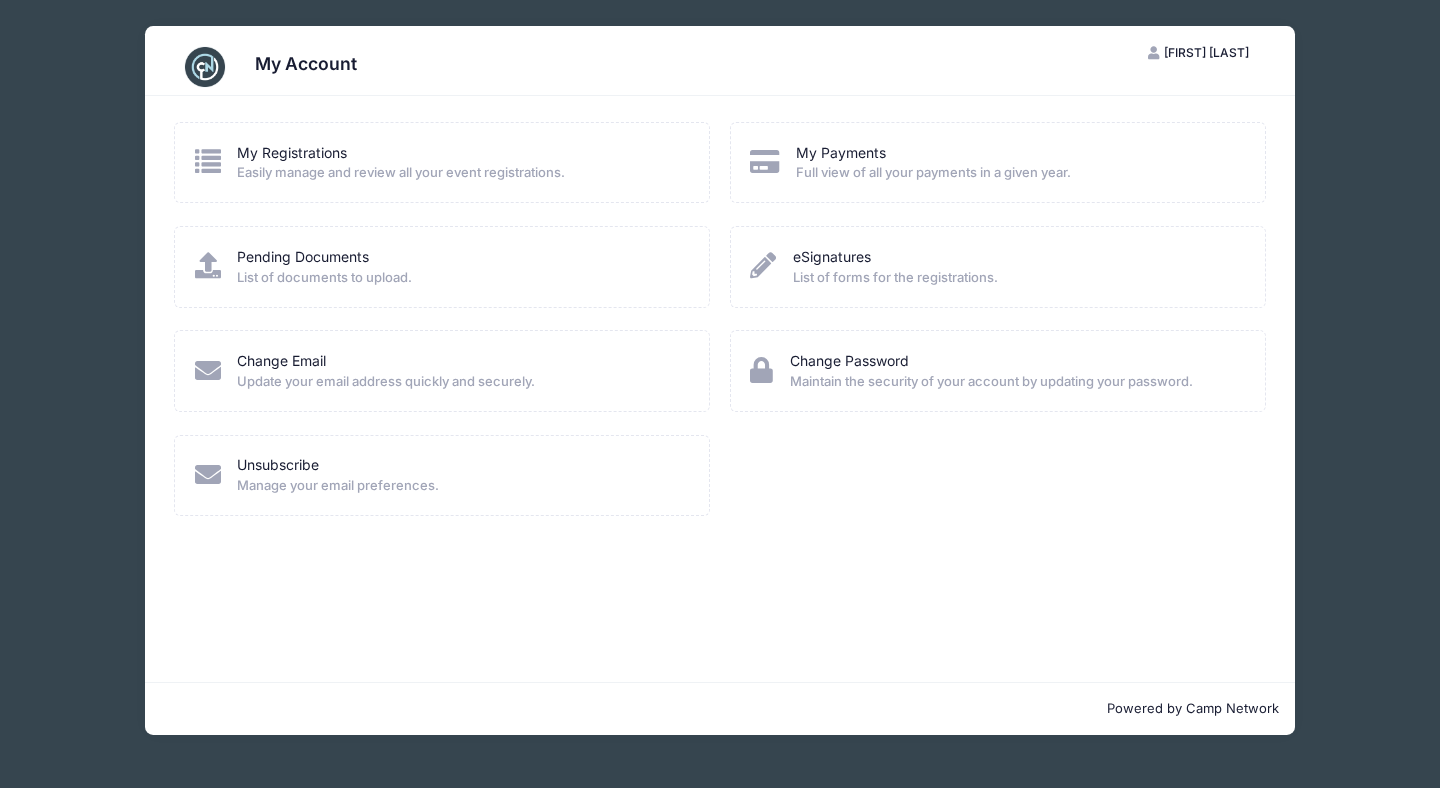 click on "[FIRST] [LAST]" at bounding box center [1206, 52] 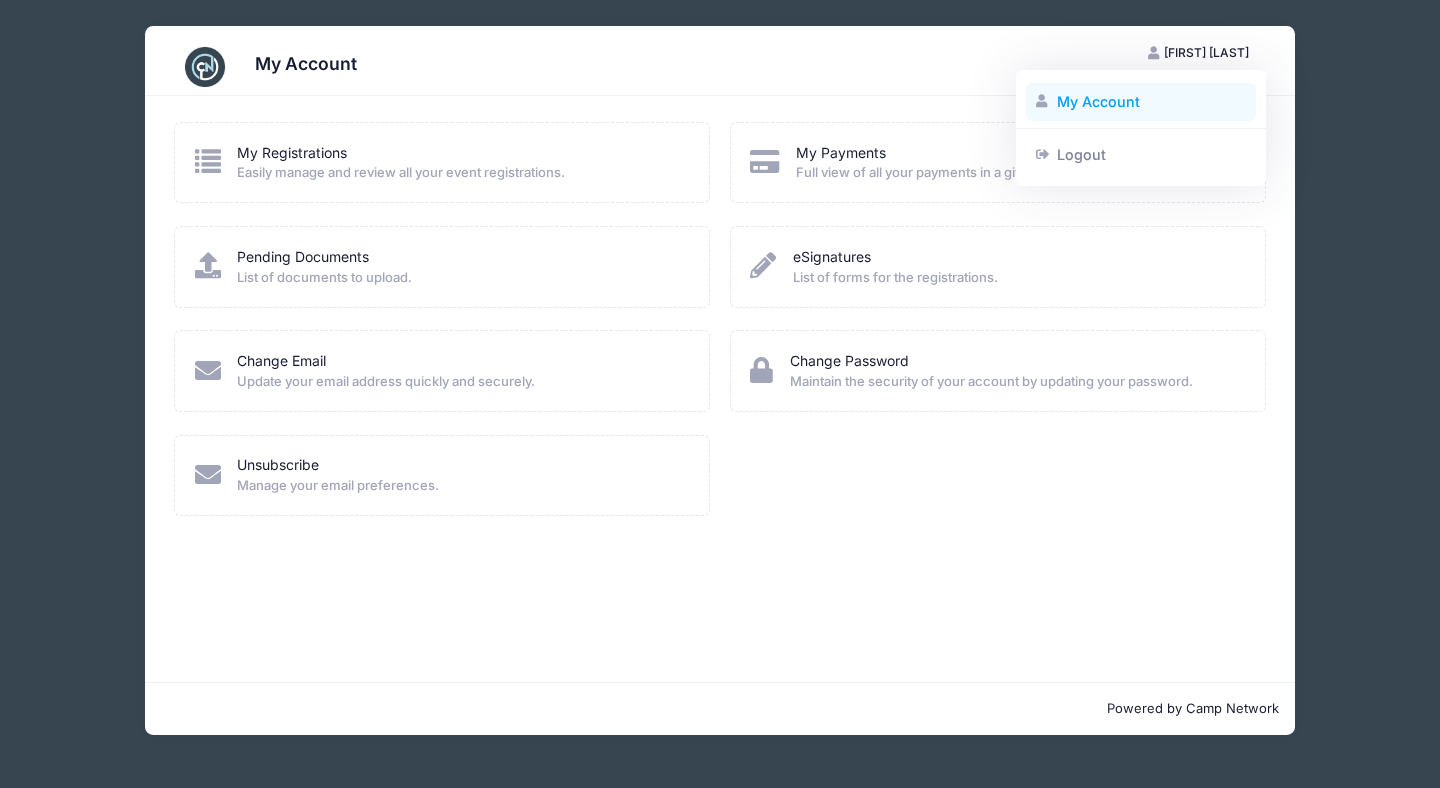 click on "My Account" at bounding box center (1141, 102) 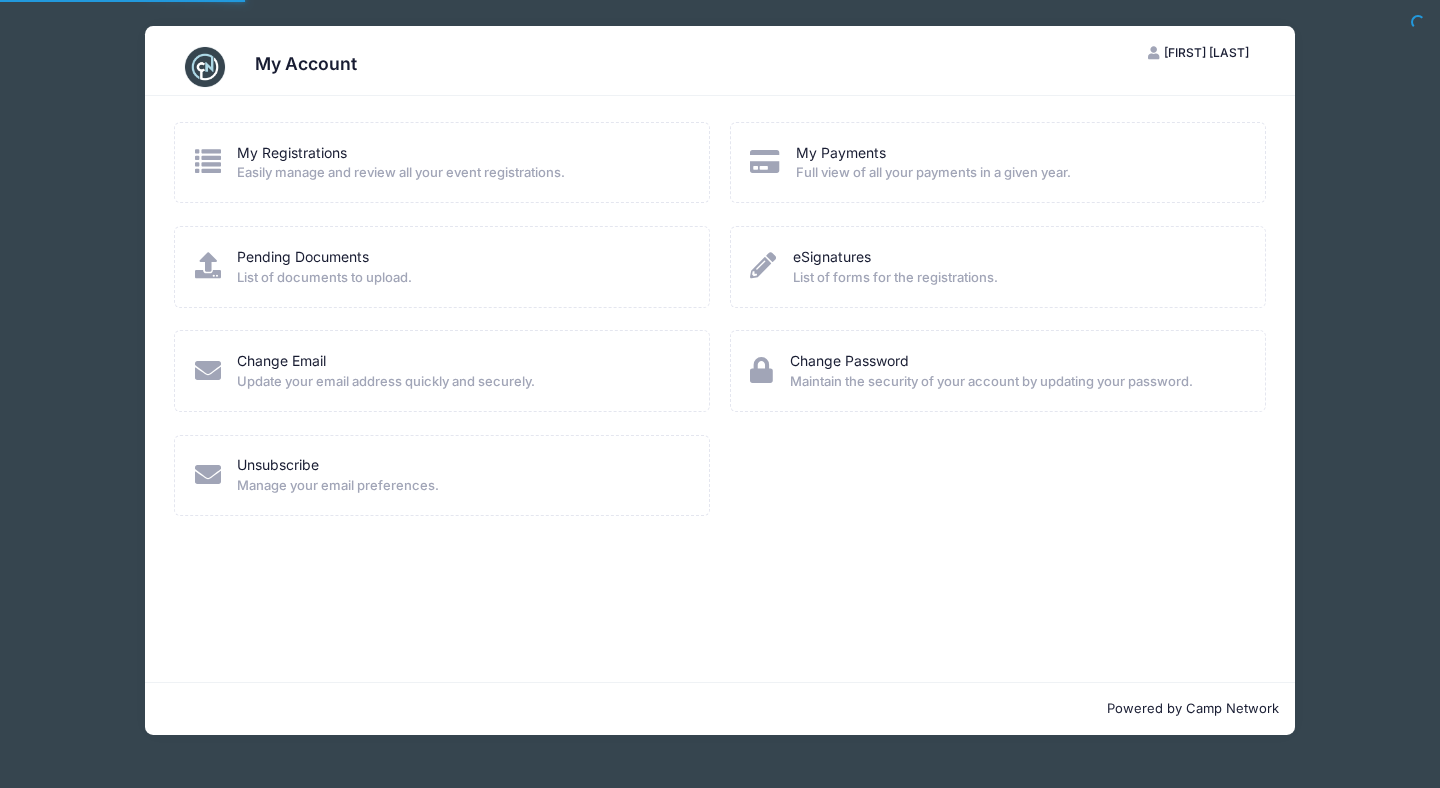 scroll, scrollTop: 0, scrollLeft: 0, axis: both 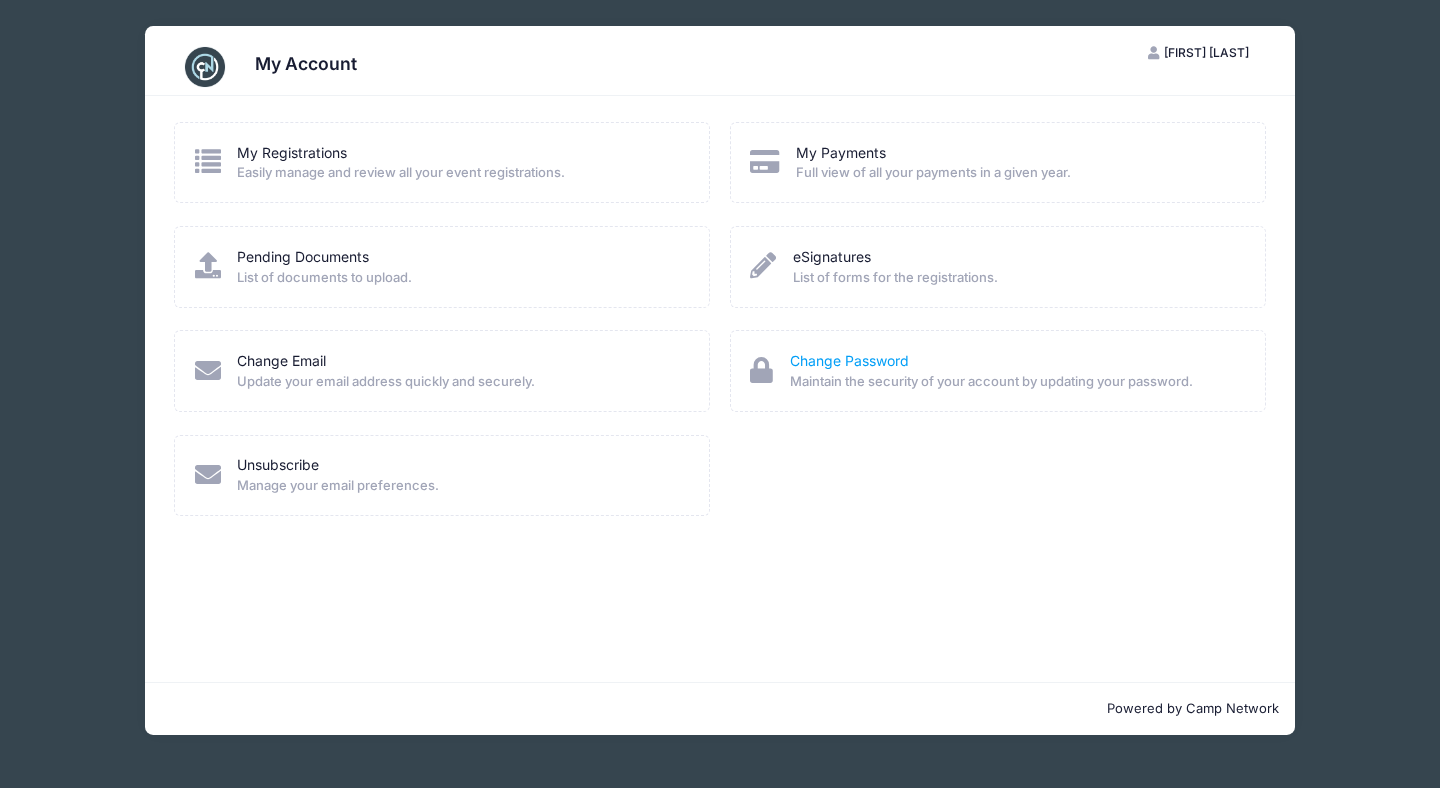 click on "Change Password" at bounding box center [849, 360] 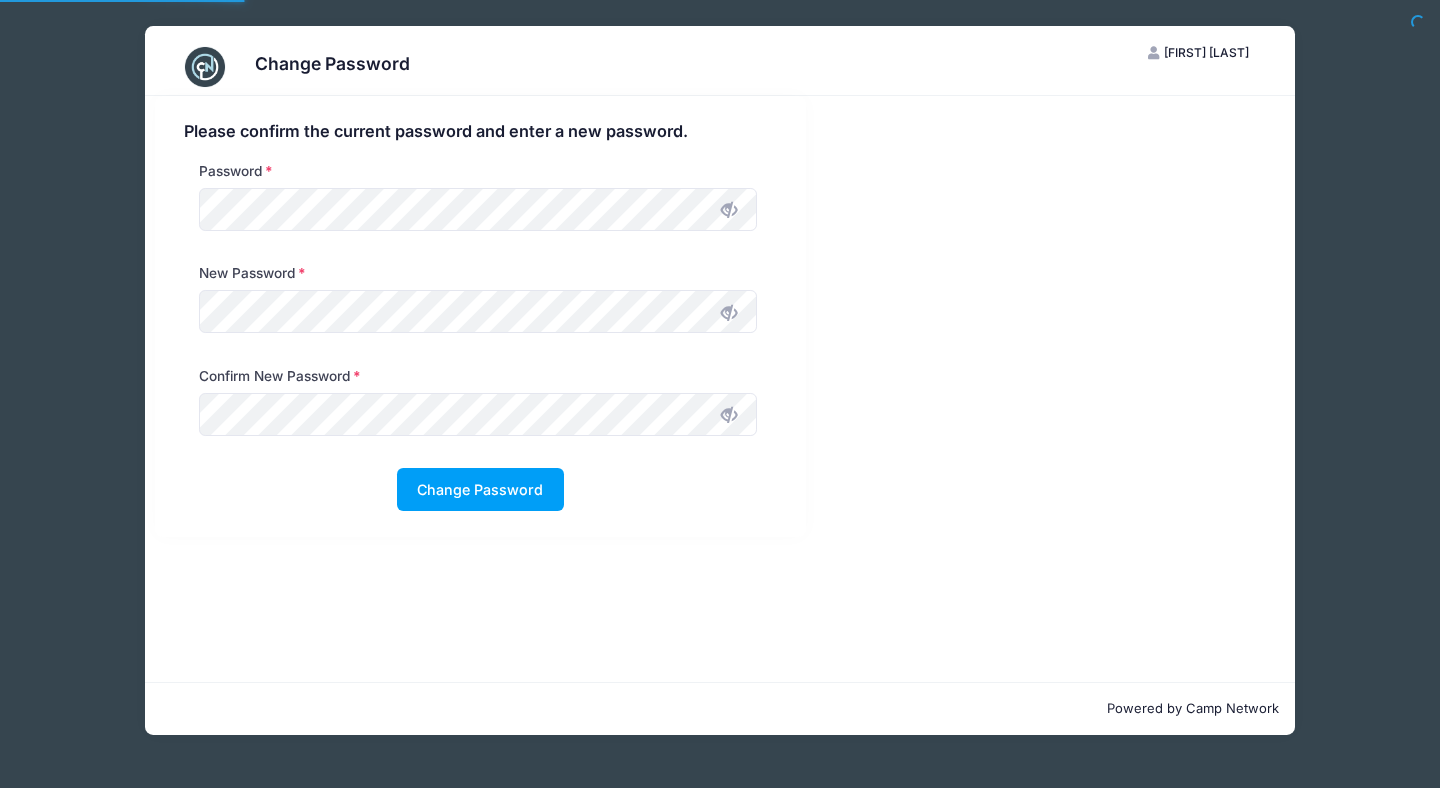 scroll, scrollTop: 0, scrollLeft: 0, axis: both 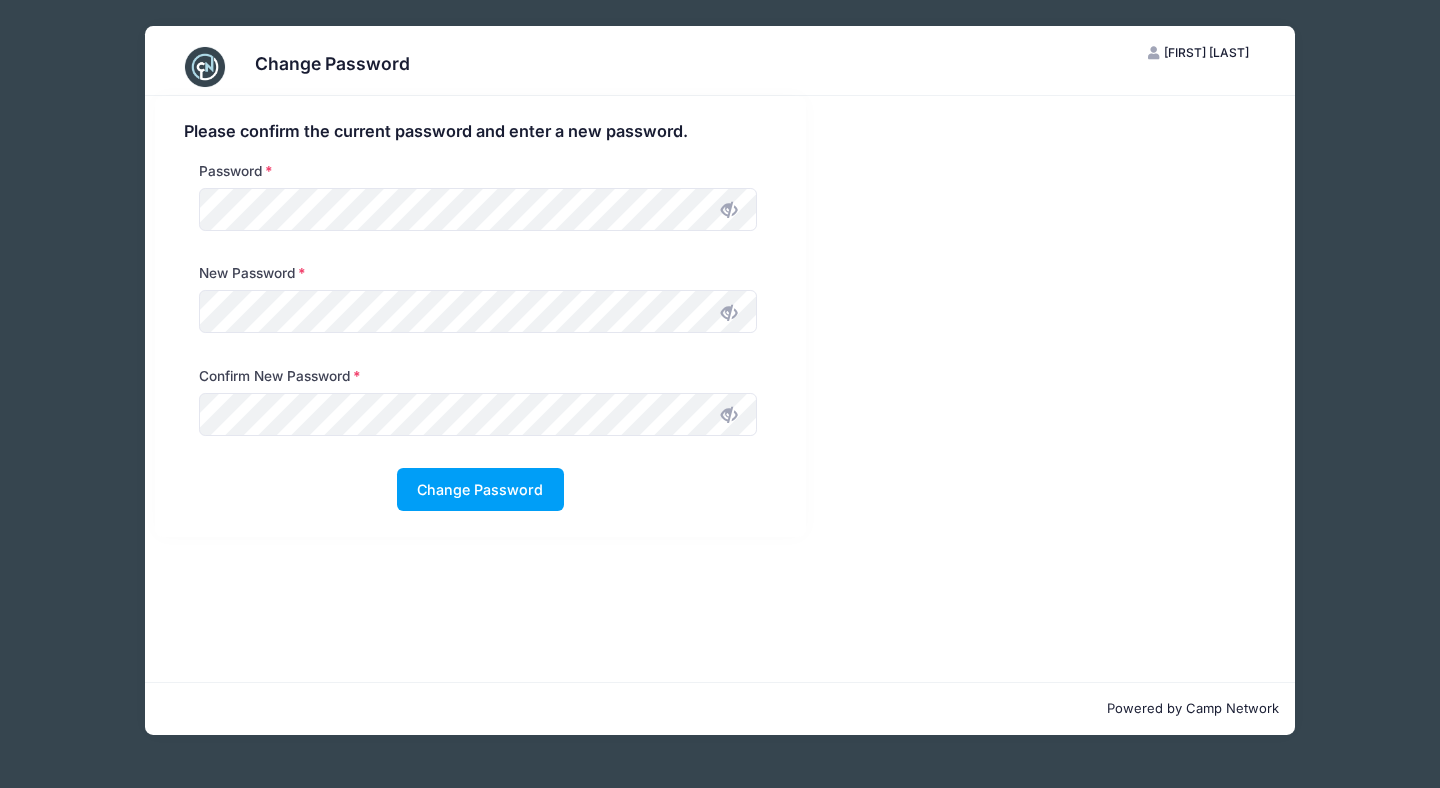 click at bounding box center [205, 67] 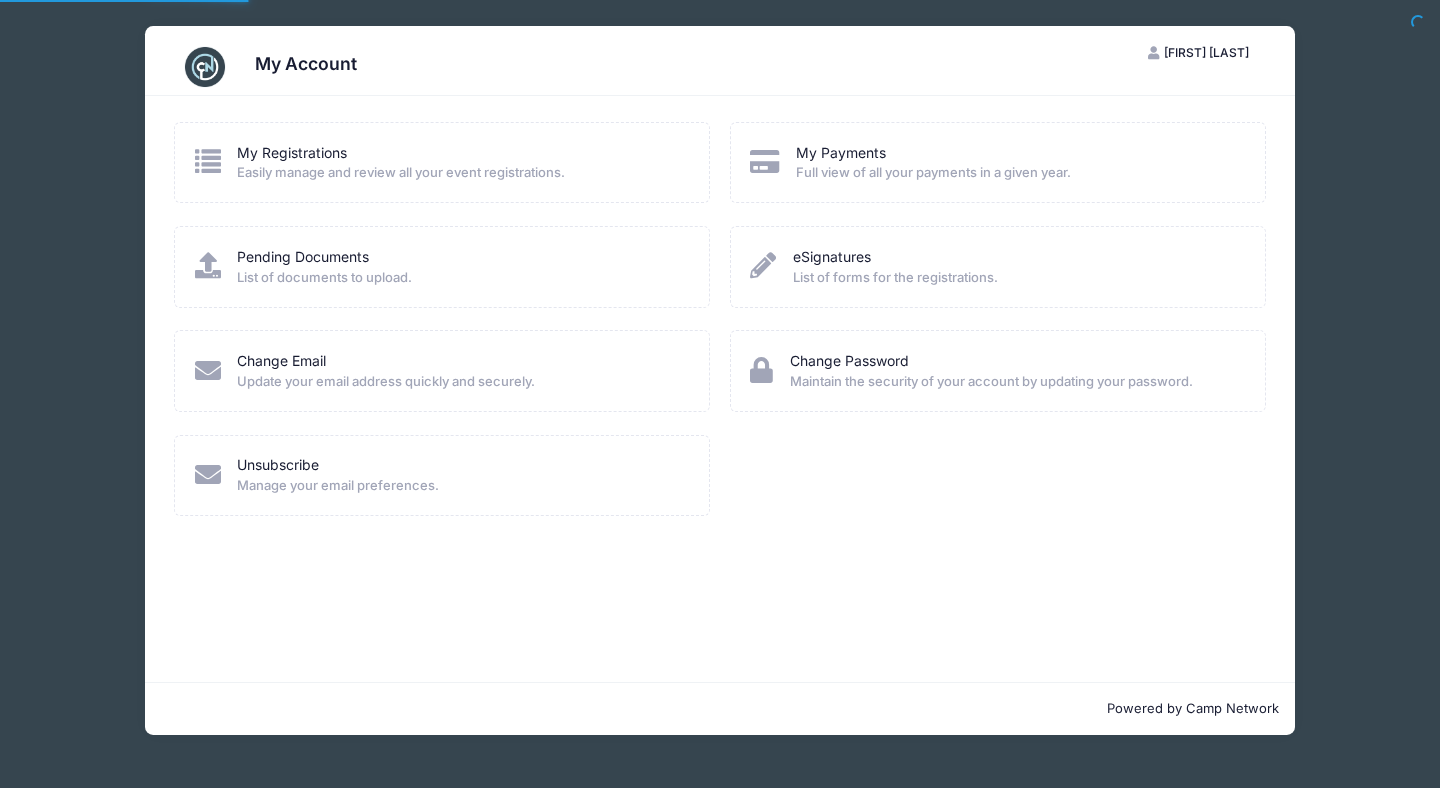 scroll, scrollTop: 0, scrollLeft: 0, axis: both 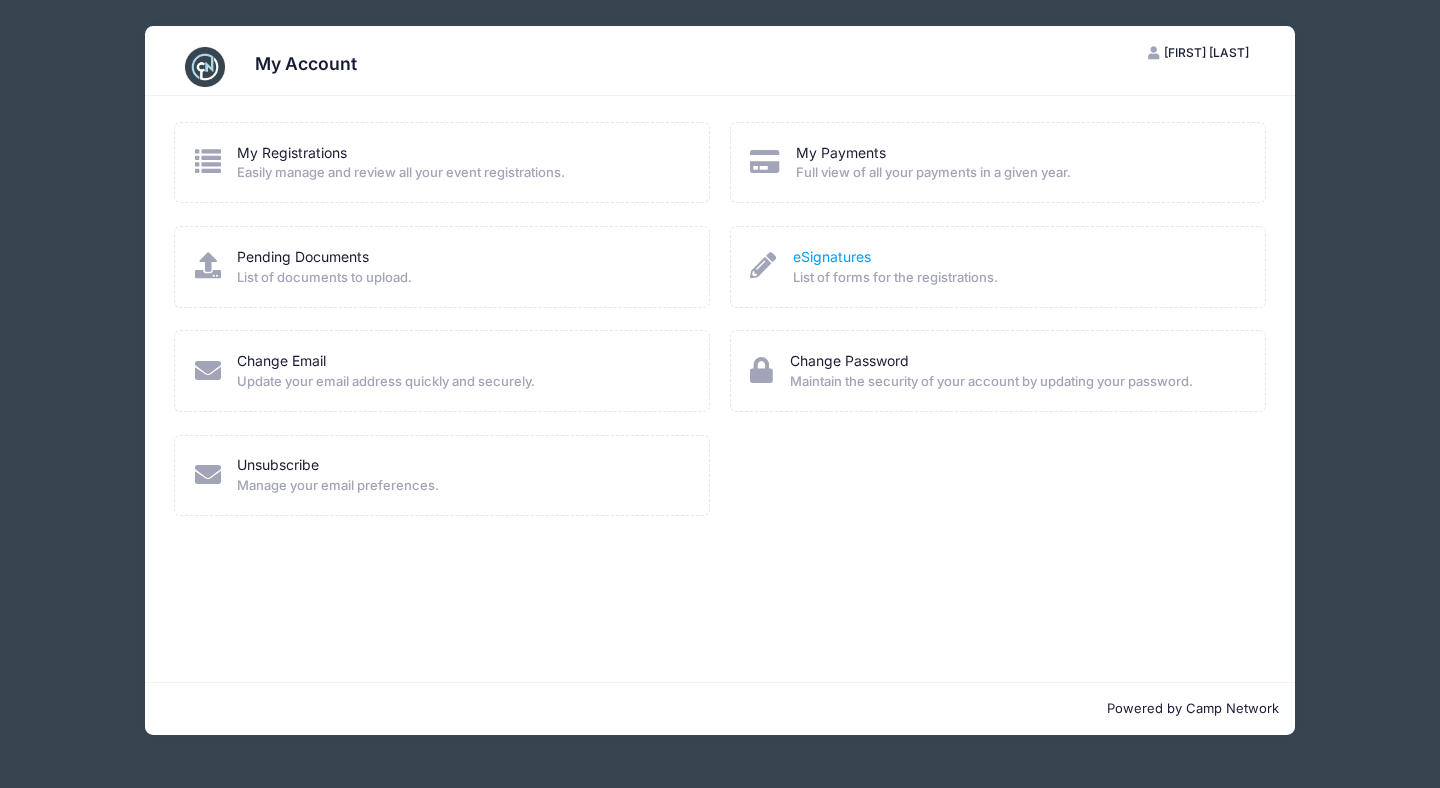 click on "eSignatures" at bounding box center [832, 256] 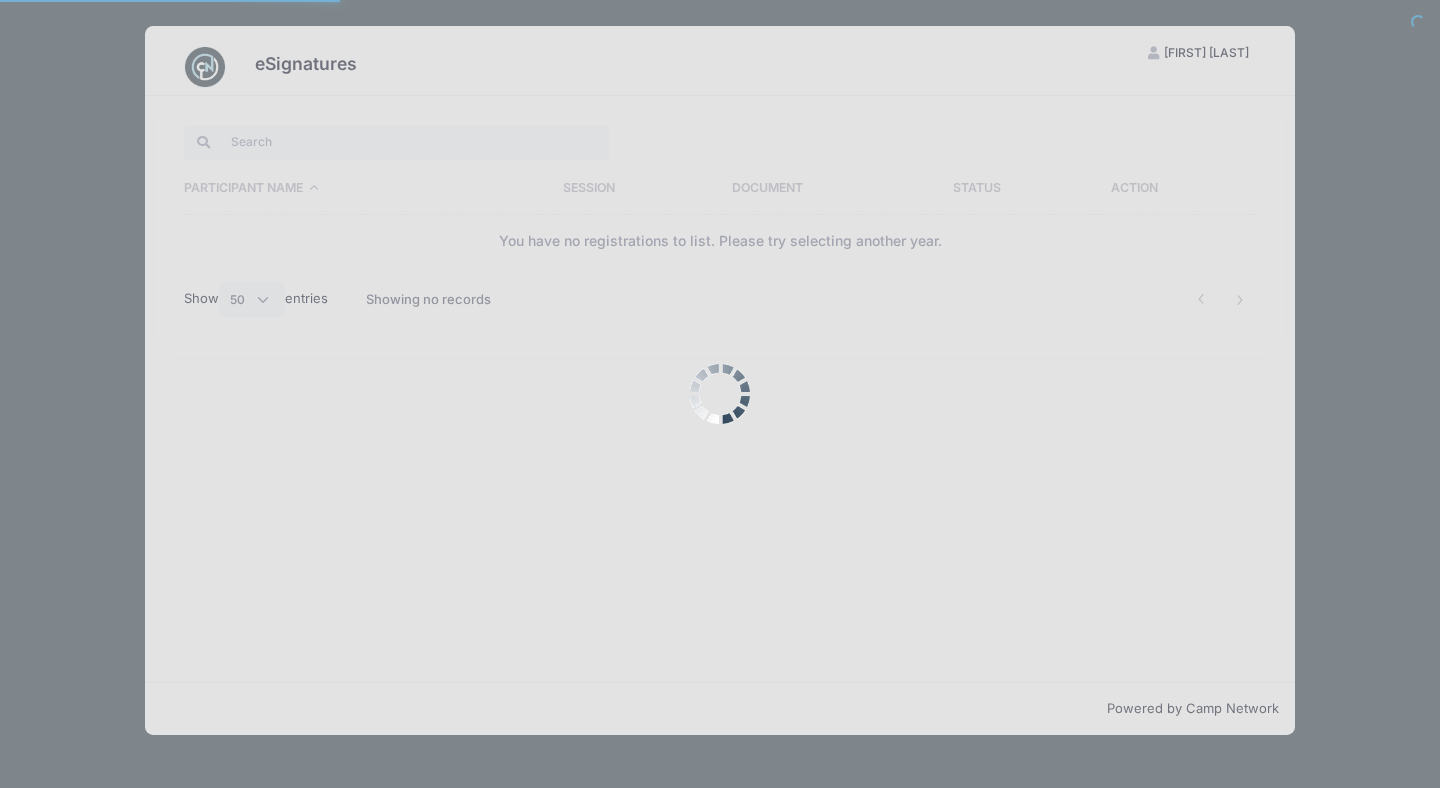 select on "50" 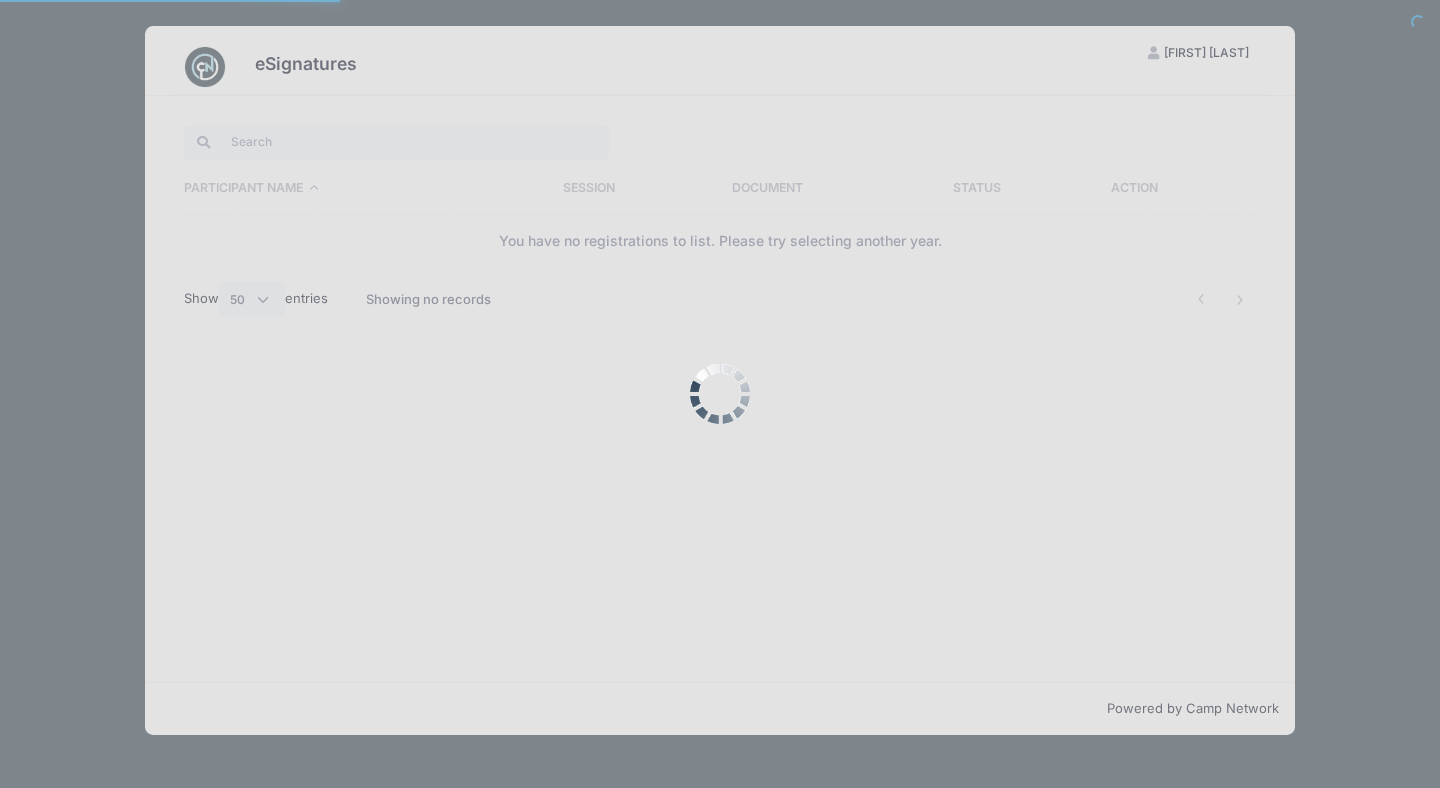 scroll, scrollTop: 0, scrollLeft: 0, axis: both 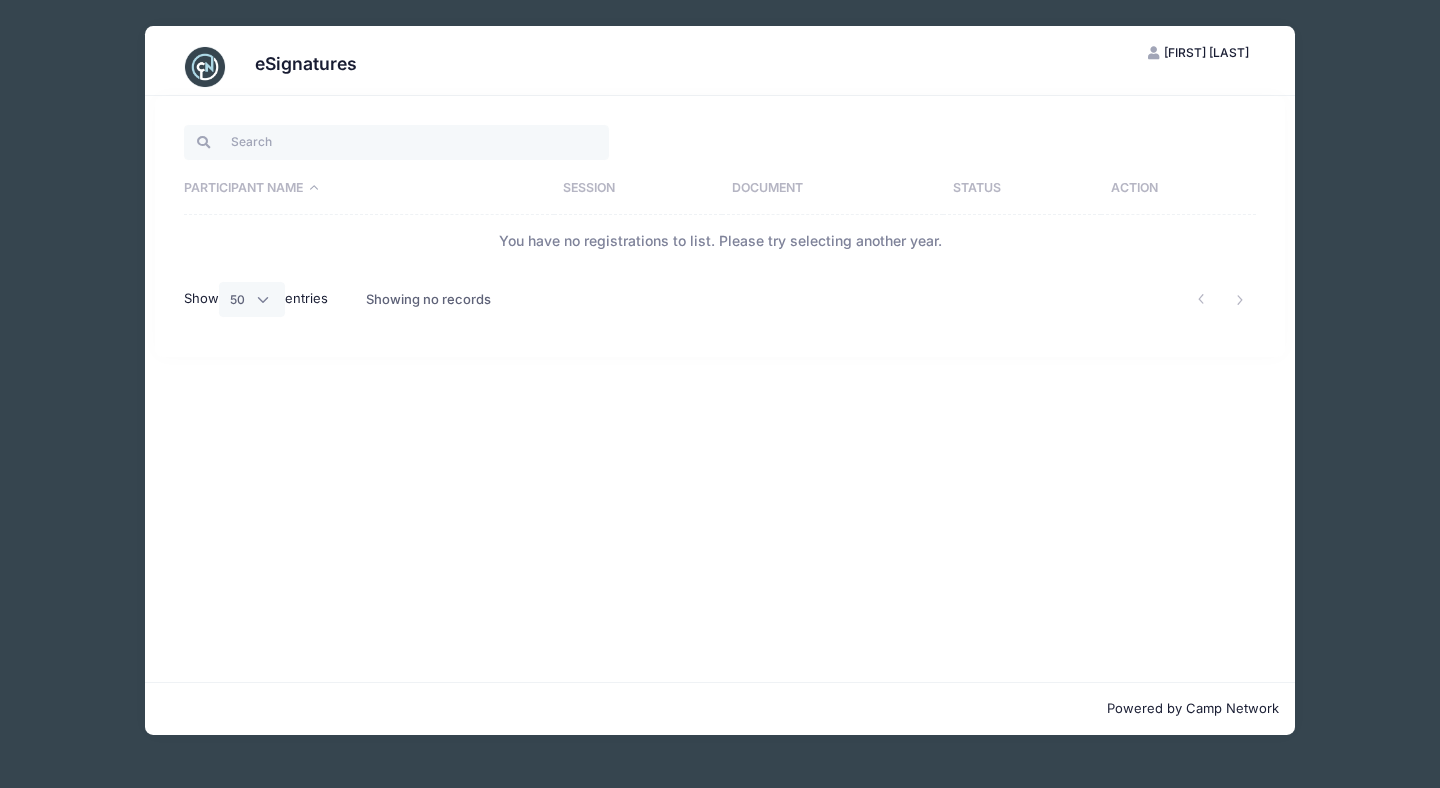 click on "eSignatures" at bounding box center (306, 63) 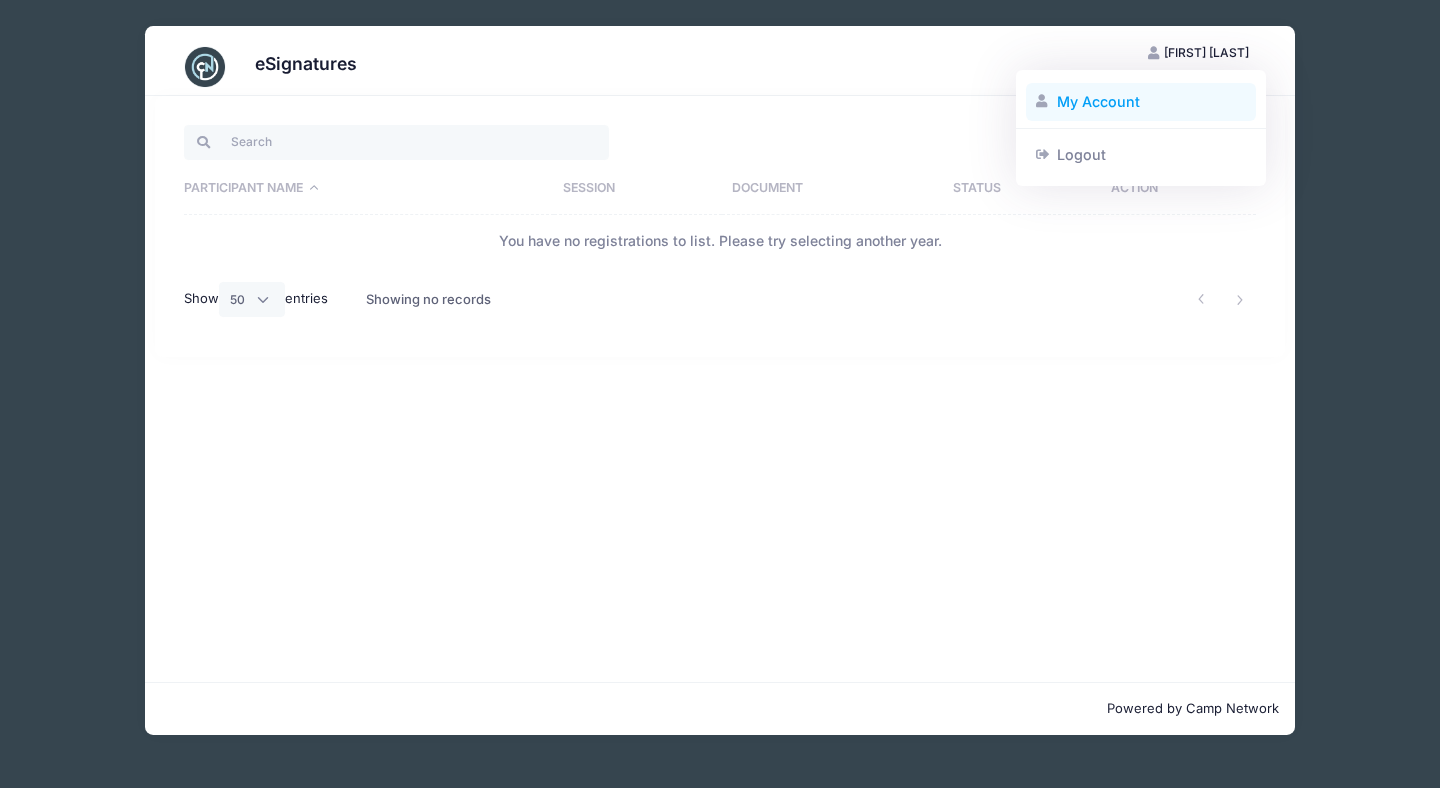 click on "My Account" at bounding box center [1141, 102] 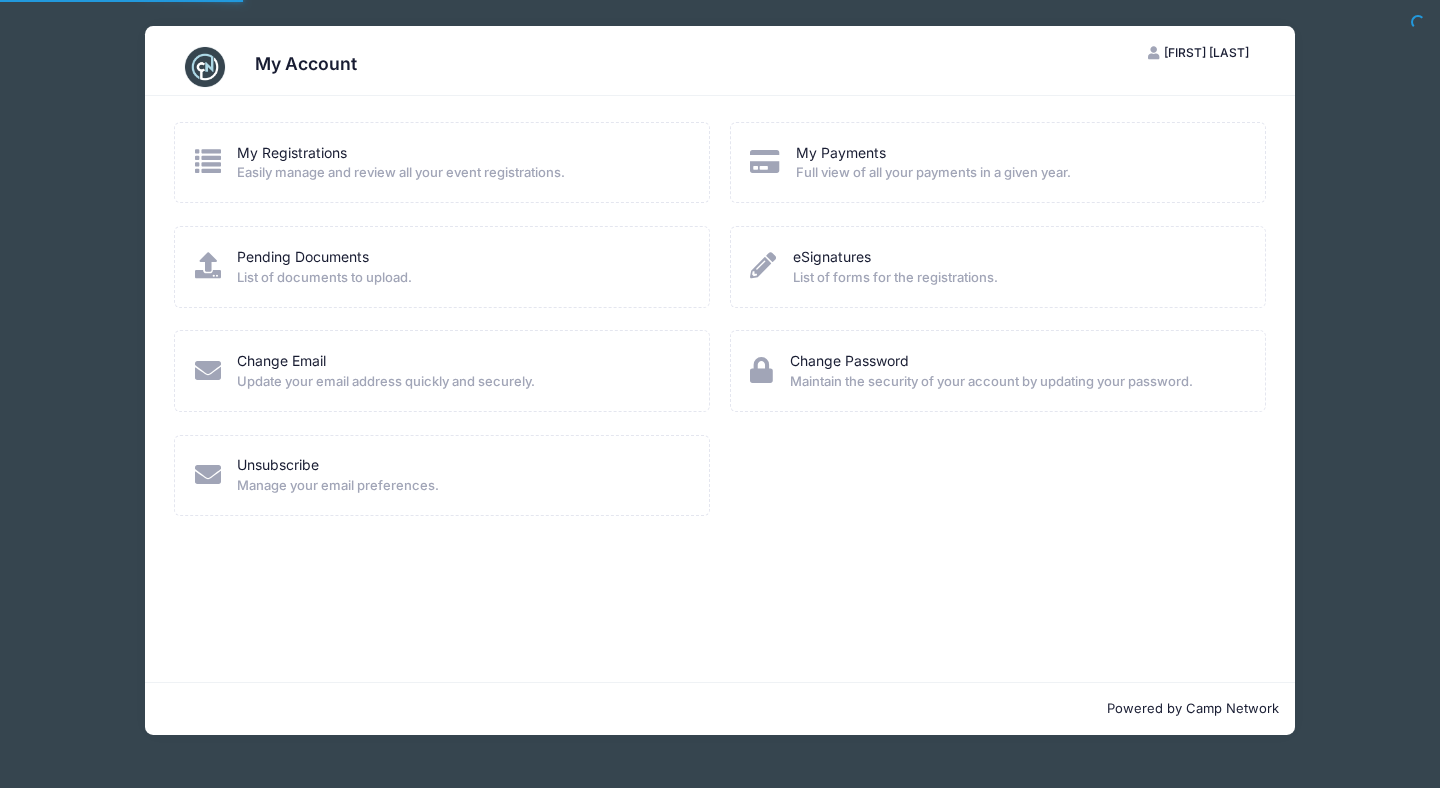 scroll, scrollTop: 0, scrollLeft: 0, axis: both 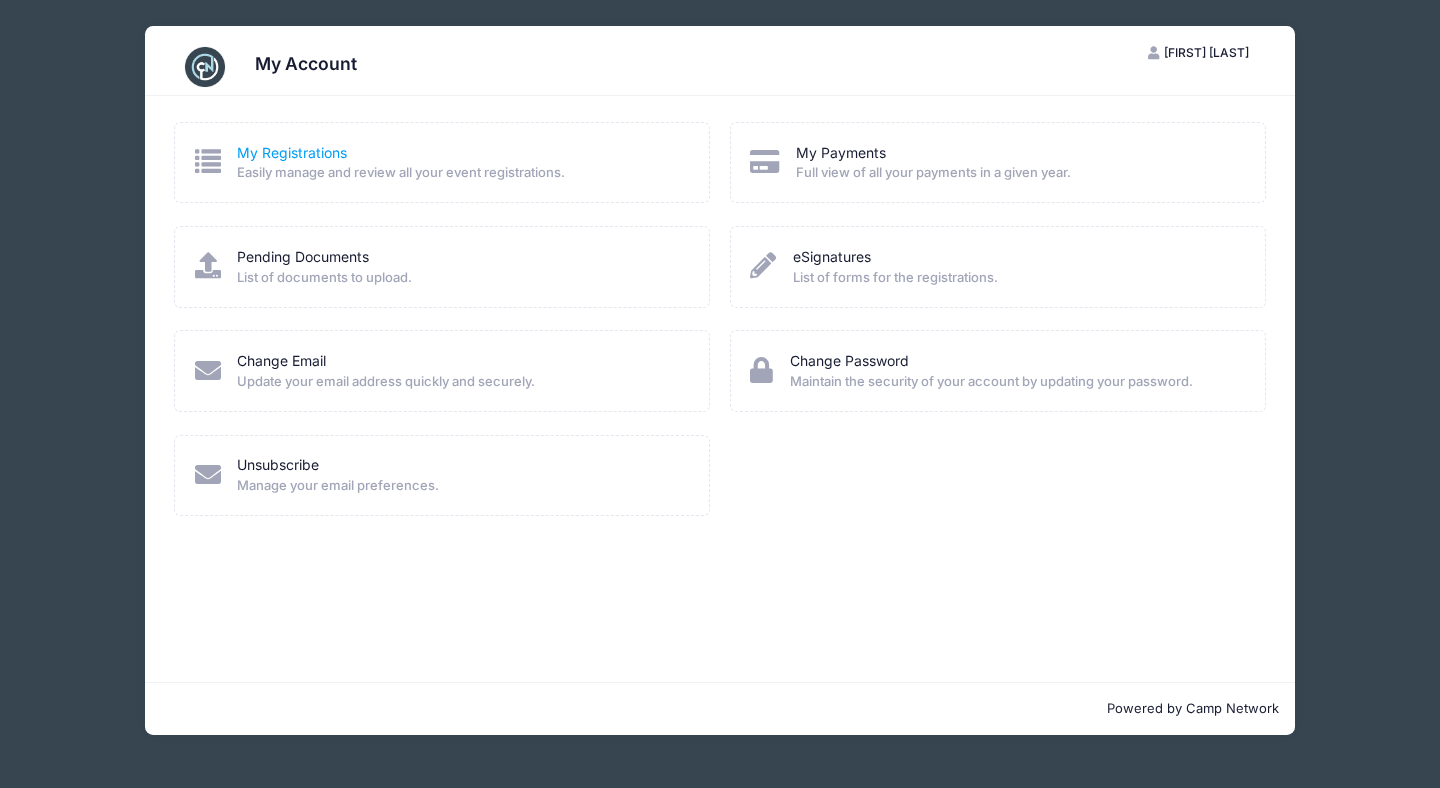 click on "My Registrations" at bounding box center (292, 152) 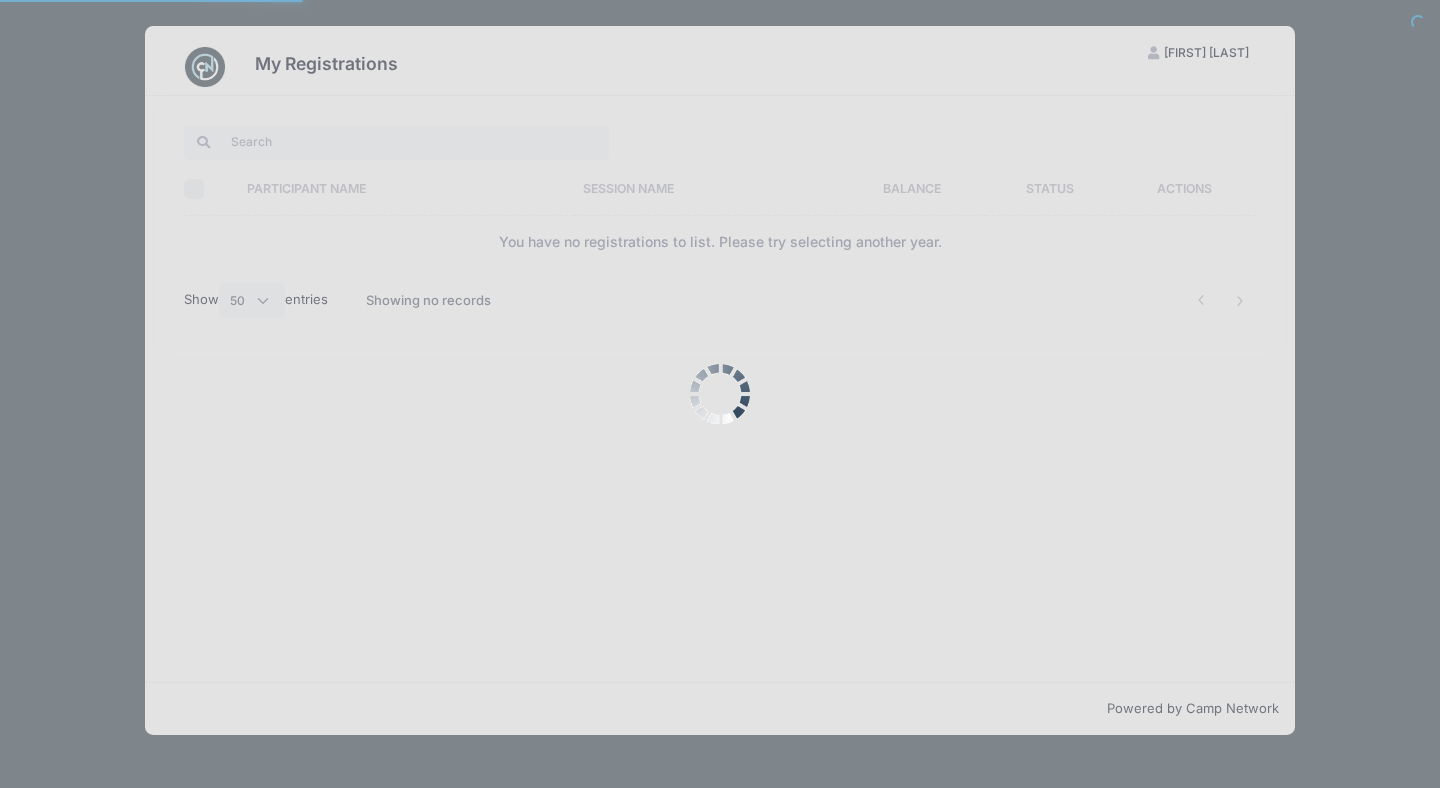 select on "50" 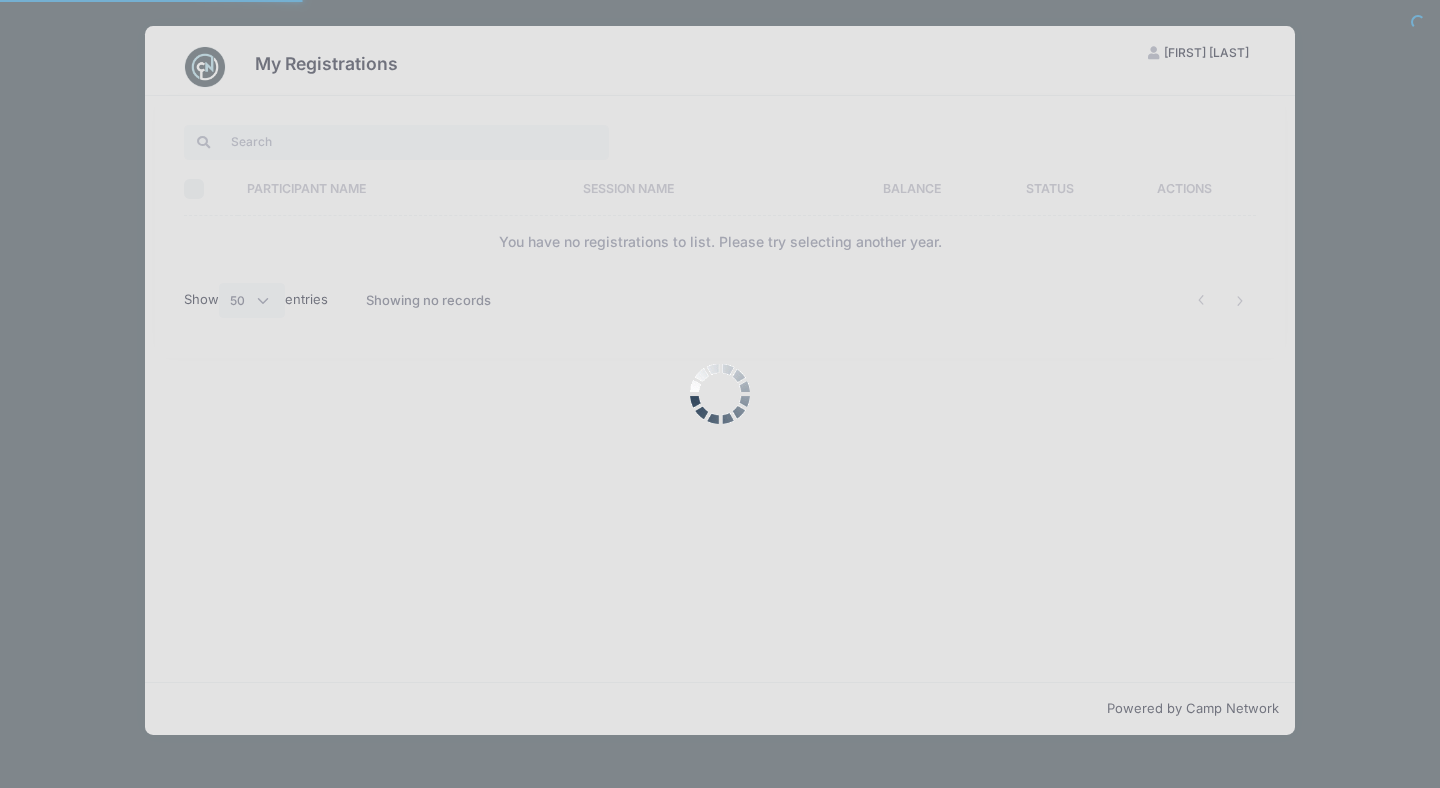 scroll, scrollTop: 0, scrollLeft: 0, axis: both 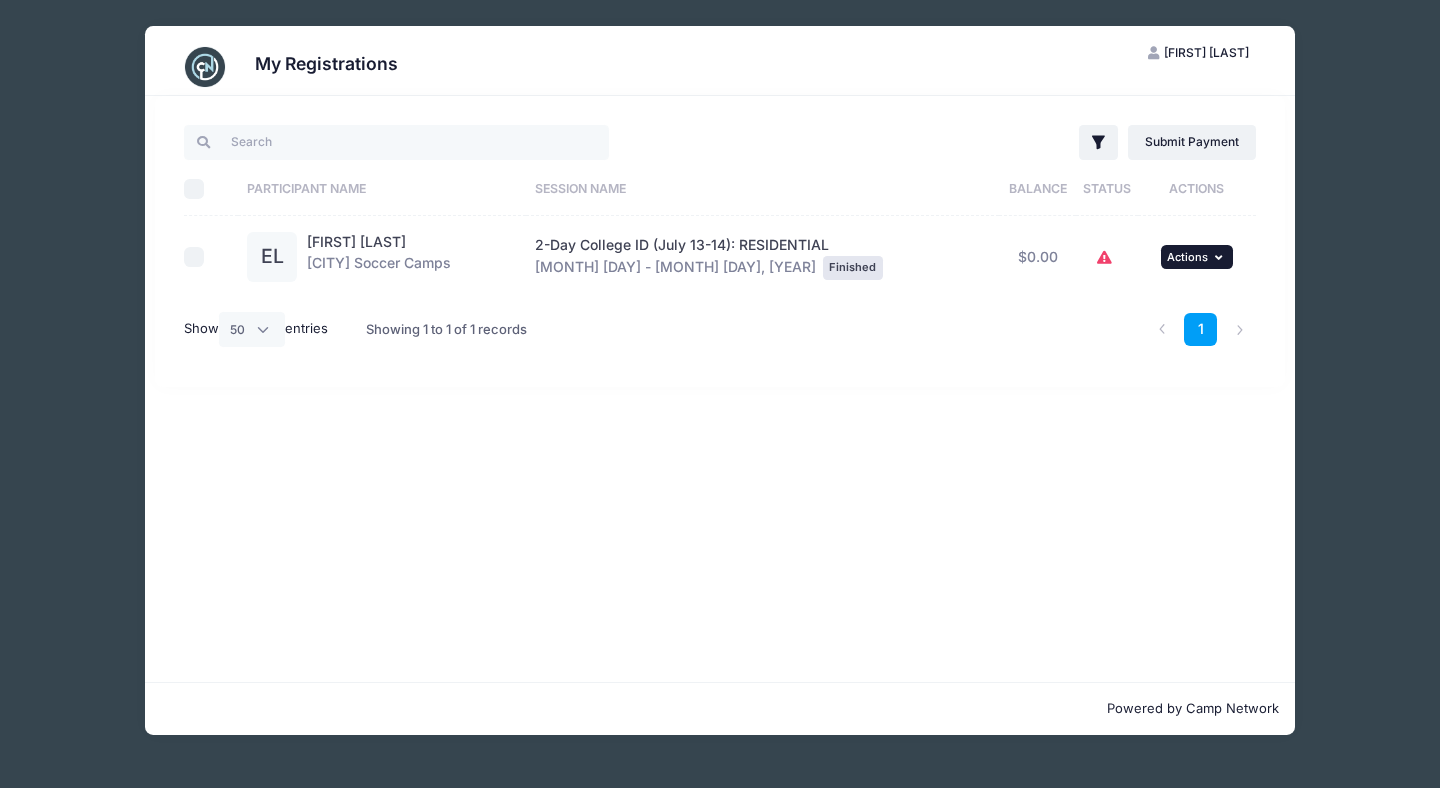 click on "... Actions" at bounding box center [1197, 257] 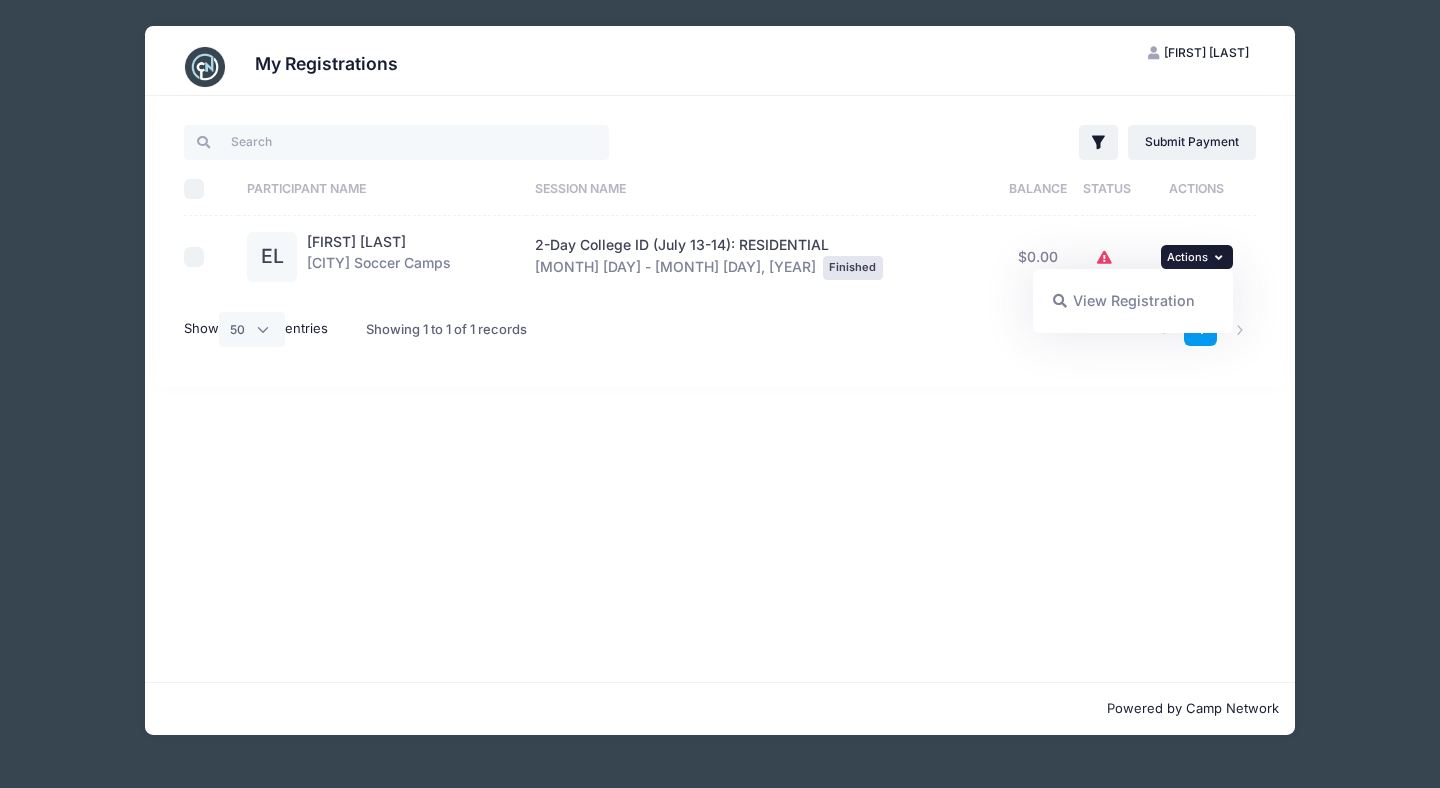 click on "... Actions" at bounding box center (1197, 257) 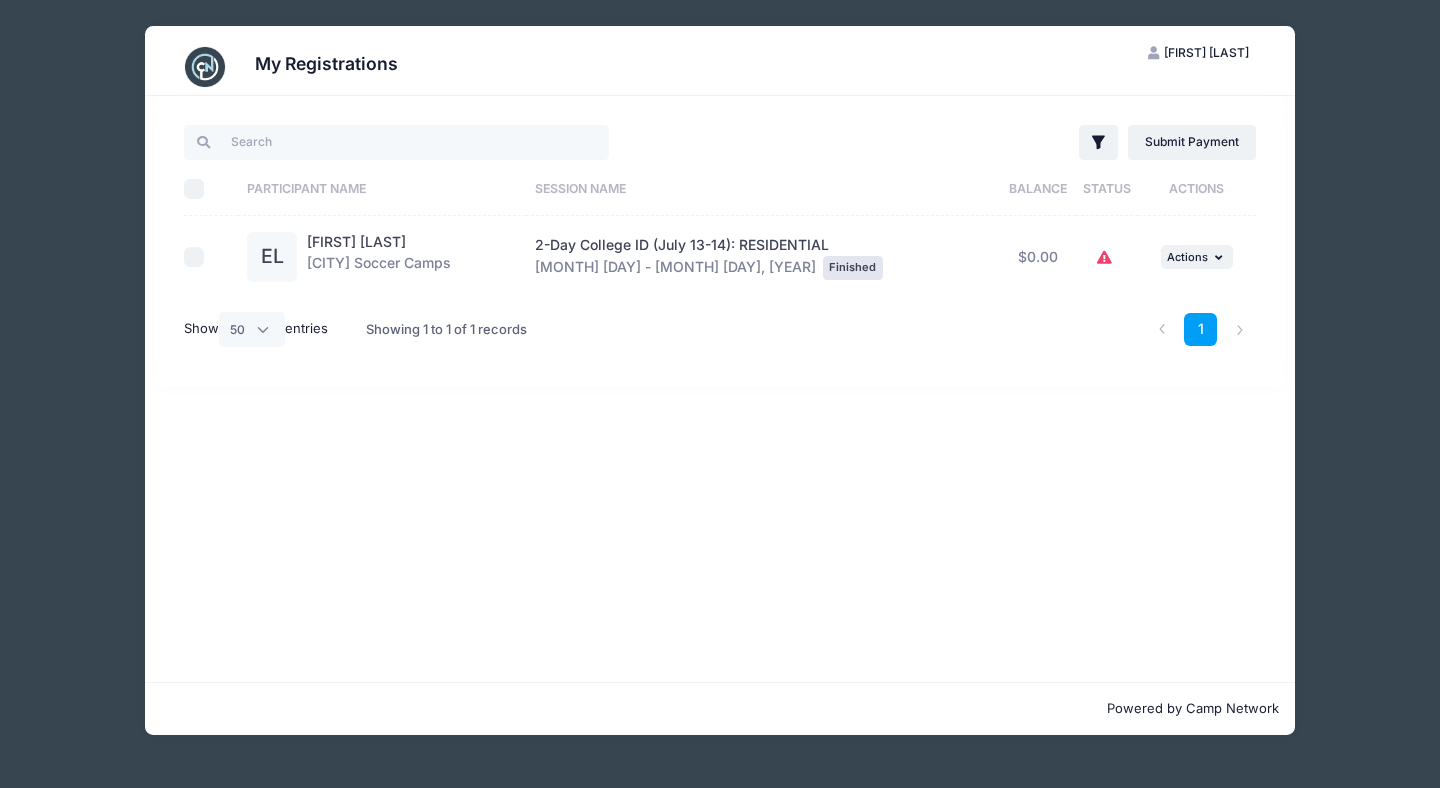 click at bounding box center [205, 67] 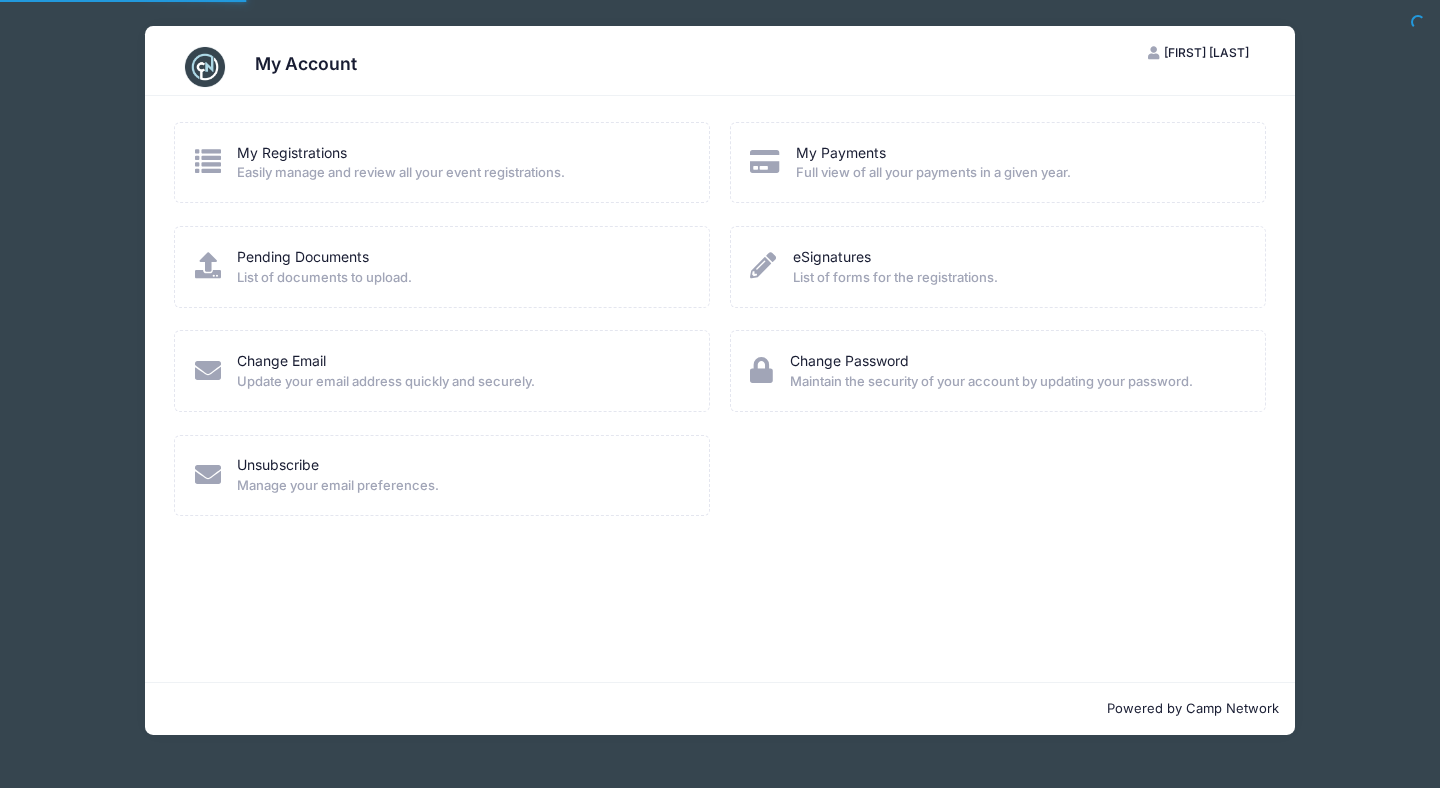 scroll, scrollTop: 0, scrollLeft: 0, axis: both 